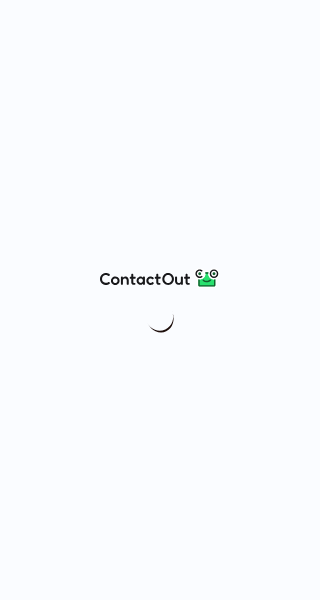 scroll, scrollTop: 0, scrollLeft: 0, axis: both 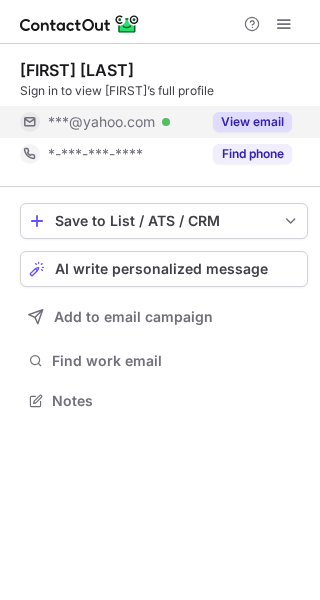 drag, startPoint x: 280, startPoint y: 105, endPoint x: 271, endPoint y: 119, distance: 16.643316 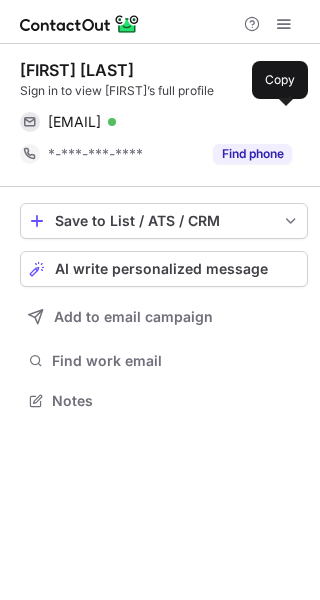 click on "swarr03s@yahoo.com Verified" at bounding box center [170, 122] 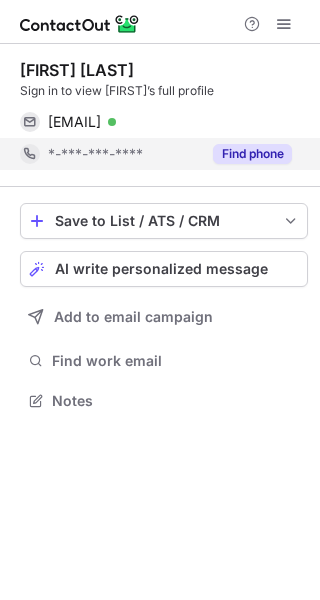 click on "Find phone" at bounding box center (252, 154) 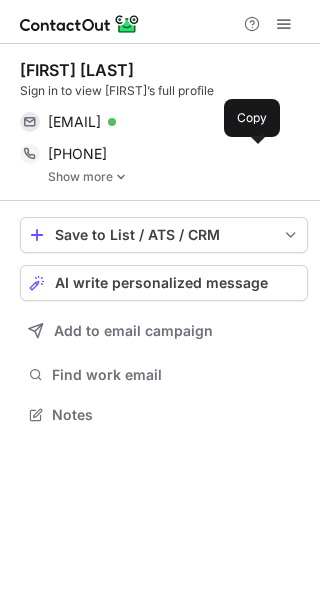 scroll, scrollTop: 10, scrollLeft: 10, axis: both 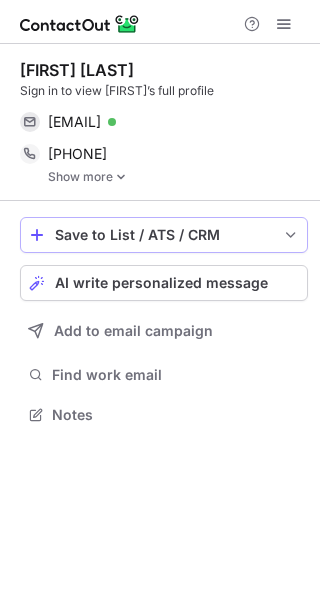 type 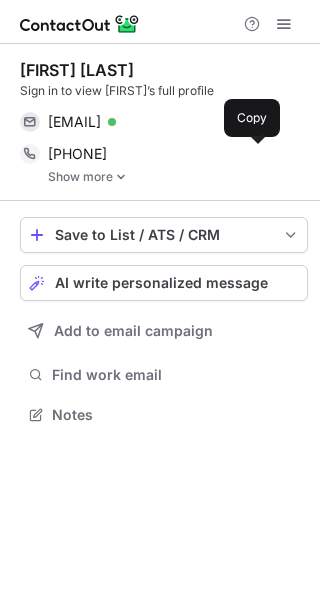 click on "Show more" at bounding box center (178, 177) 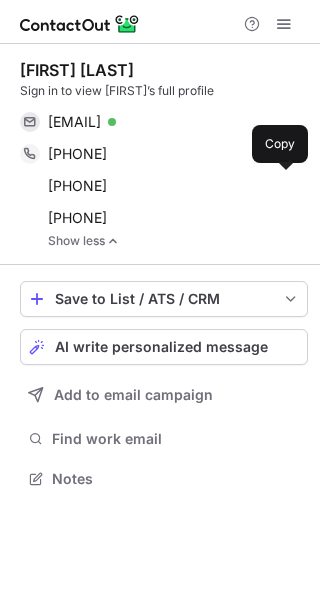 scroll, scrollTop: 10, scrollLeft: 10, axis: both 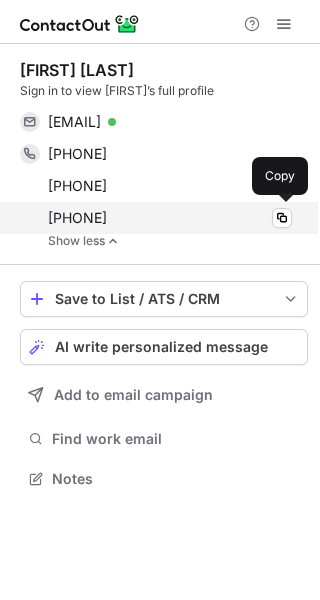 click on "+12177877510" at bounding box center [77, 218] 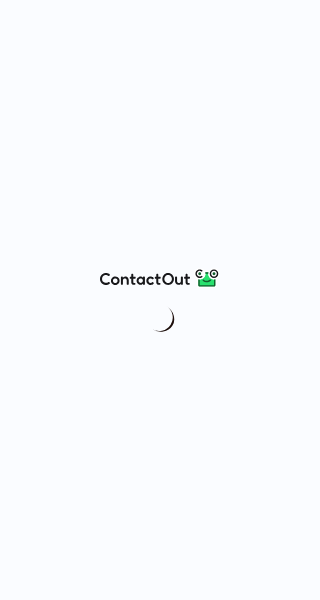 scroll, scrollTop: 0, scrollLeft: 0, axis: both 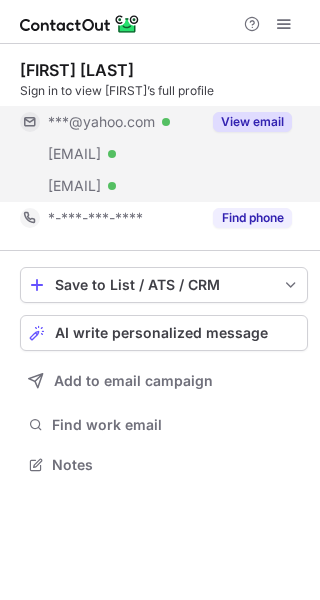 click on "View email" at bounding box center [252, 122] 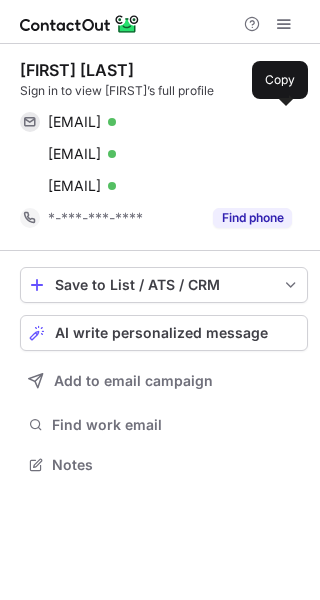 click on "martins_jjdj@yahoo.com Verified" at bounding box center (170, 122) 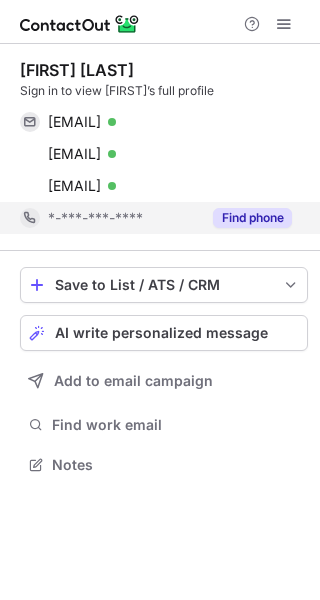 click on "Find phone" at bounding box center [252, 218] 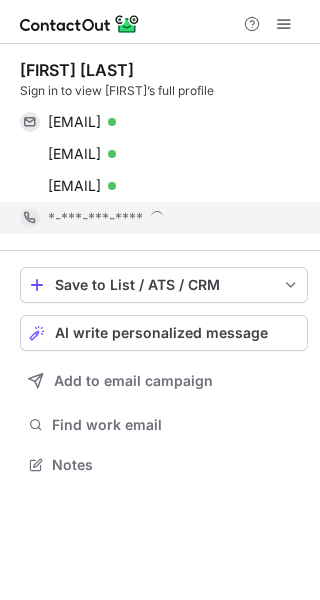 scroll, scrollTop: 10, scrollLeft: 10, axis: both 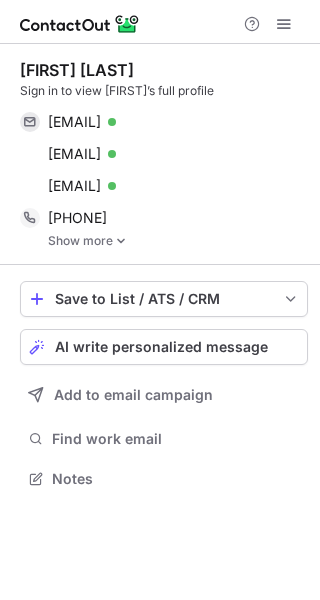 click on "Show more" at bounding box center (178, 241) 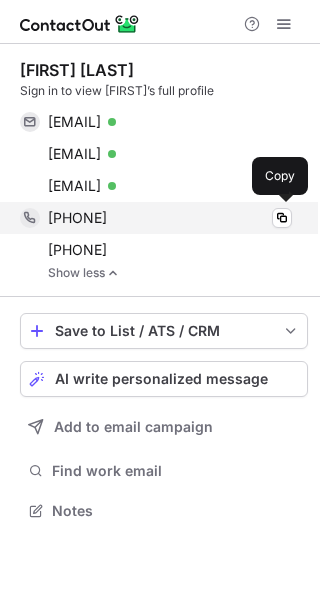 drag, startPoint x: 152, startPoint y: 251, endPoint x: 43, endPoint y: 216, distance: 114.48144 